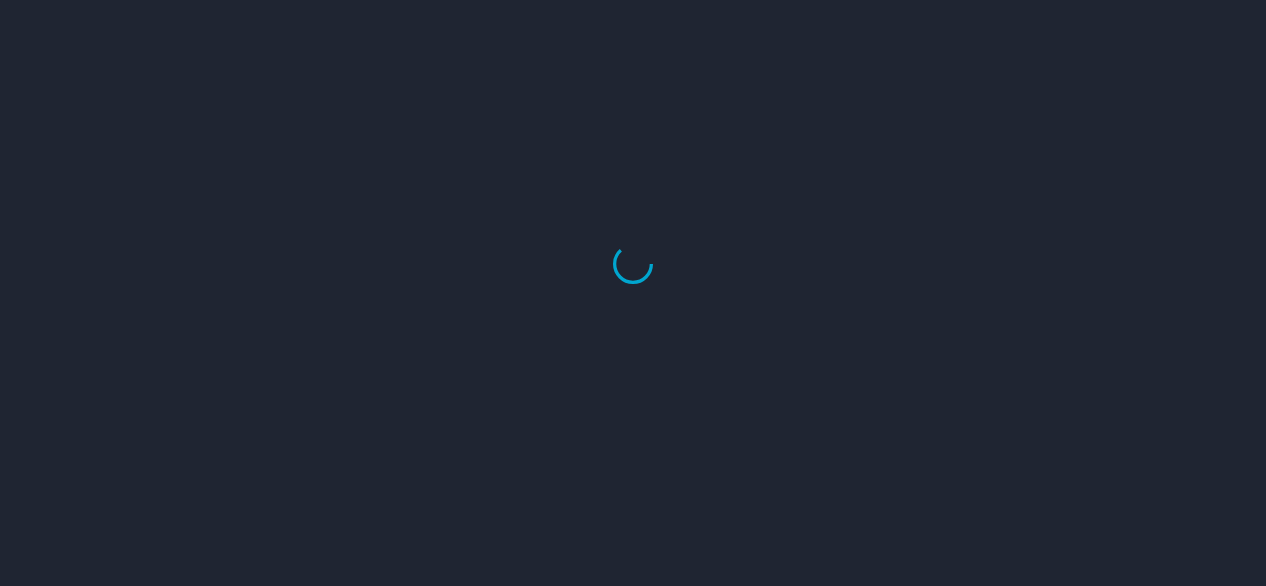 scroll, scrollTop: 0, scrollLeft: 0, axis: both 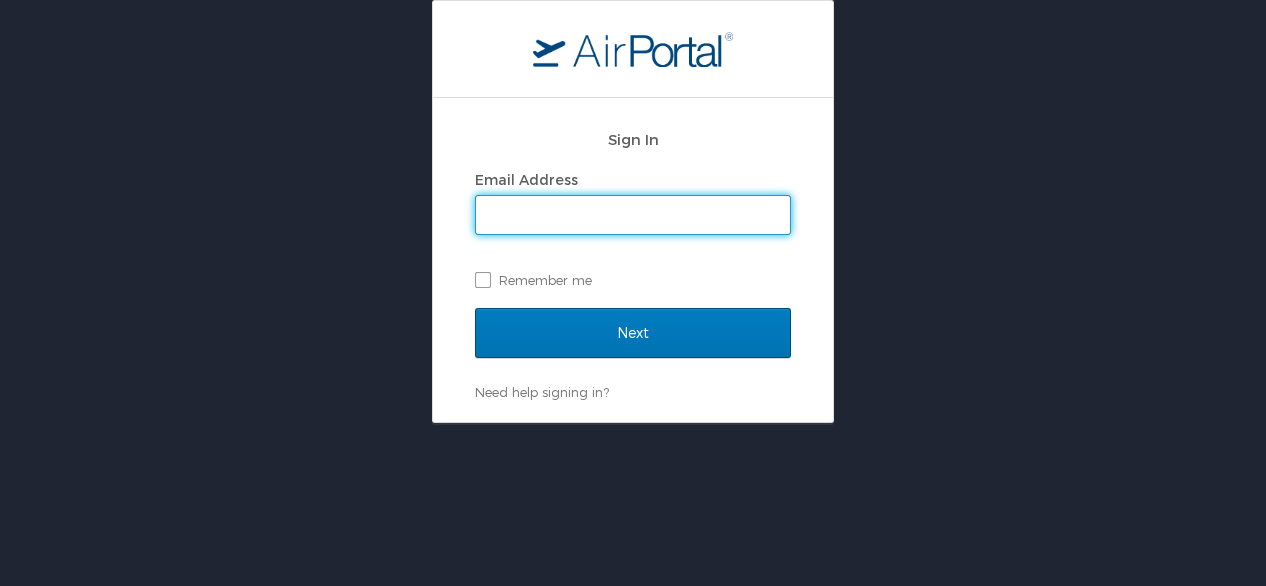 click on "Email Address" at bounding box center [633, 215] 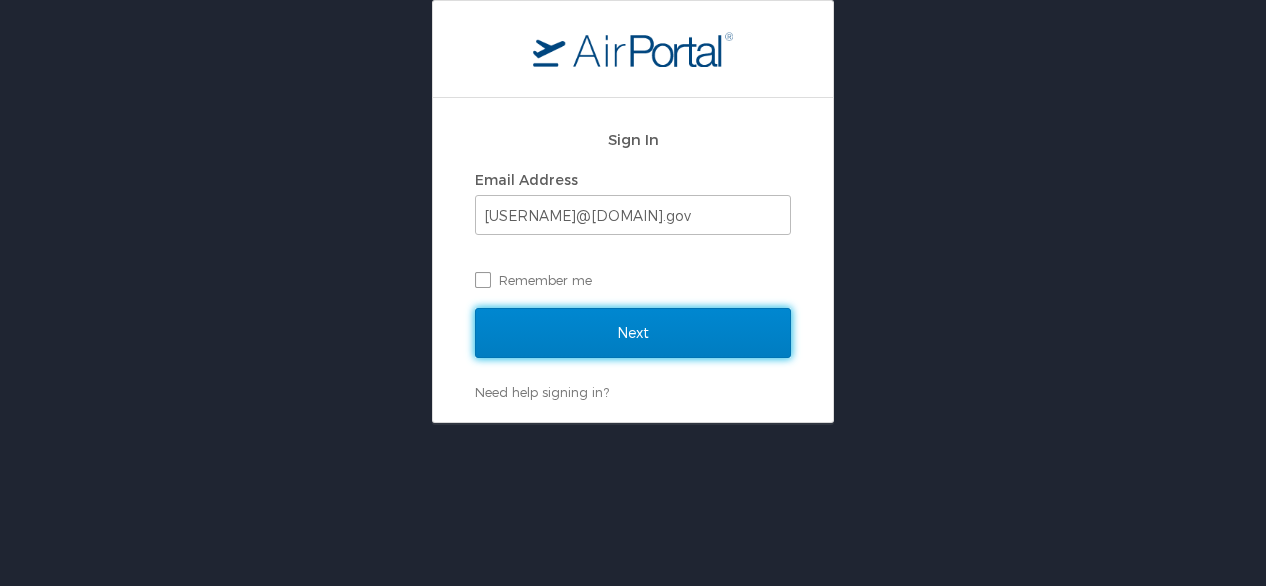 click on "Next" at bounding box center (633, 333) 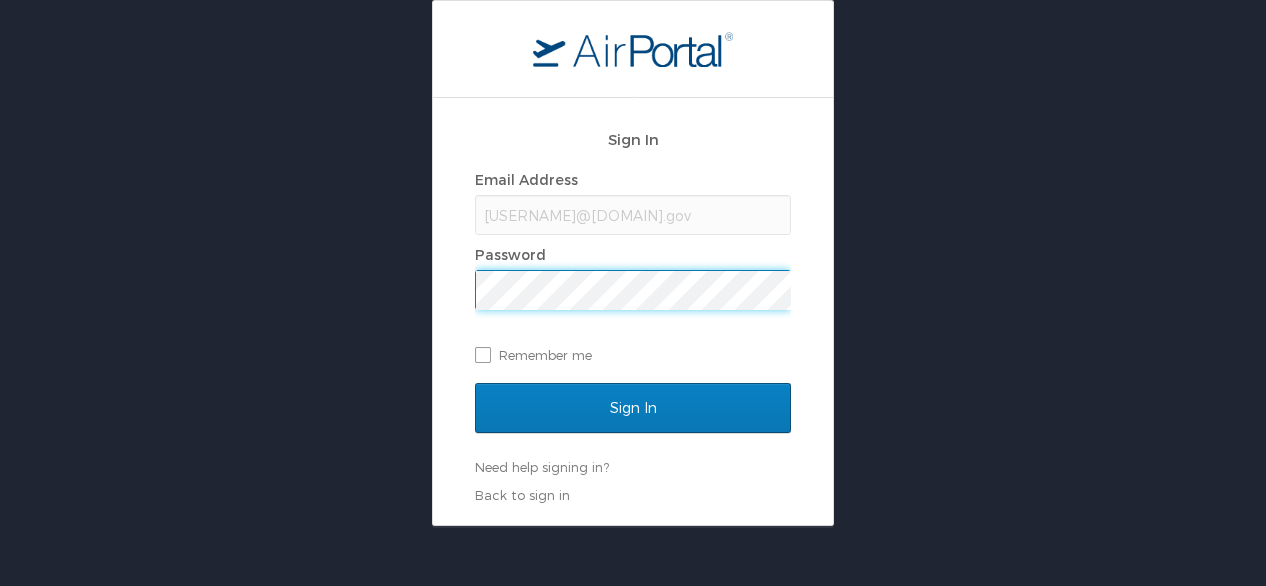 scroll, scrollTop: 0, scrollLeft: 0, axis: both 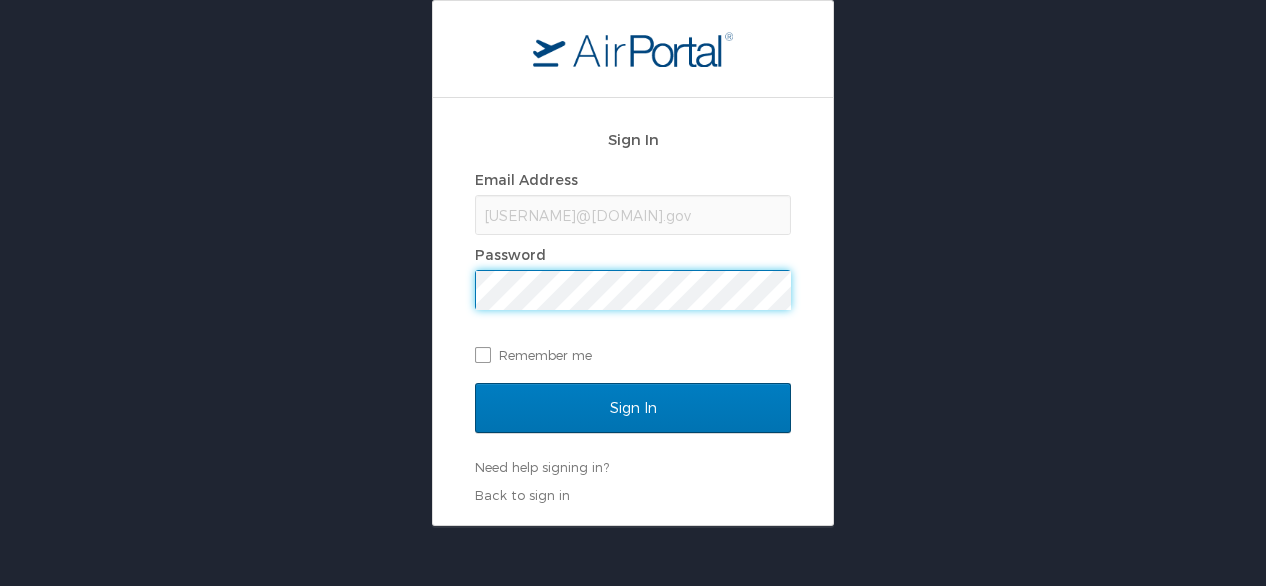 click on "Sign In" at bounding box center (633, 408) 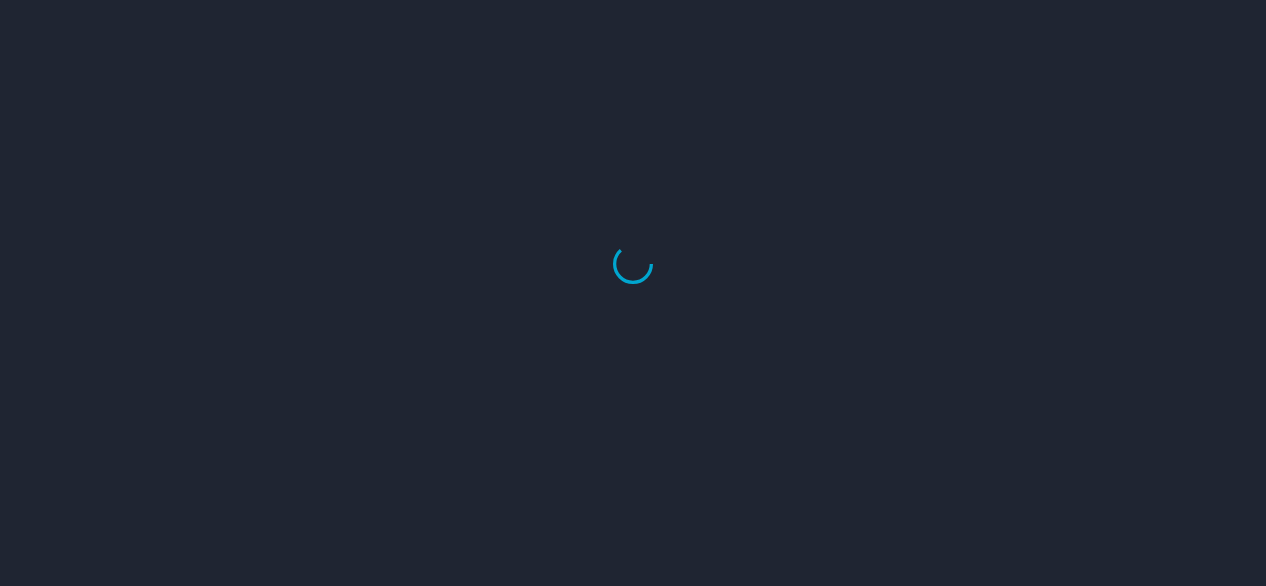 scroll, scrollTop: 0, scrollLeft: 0, axis: both 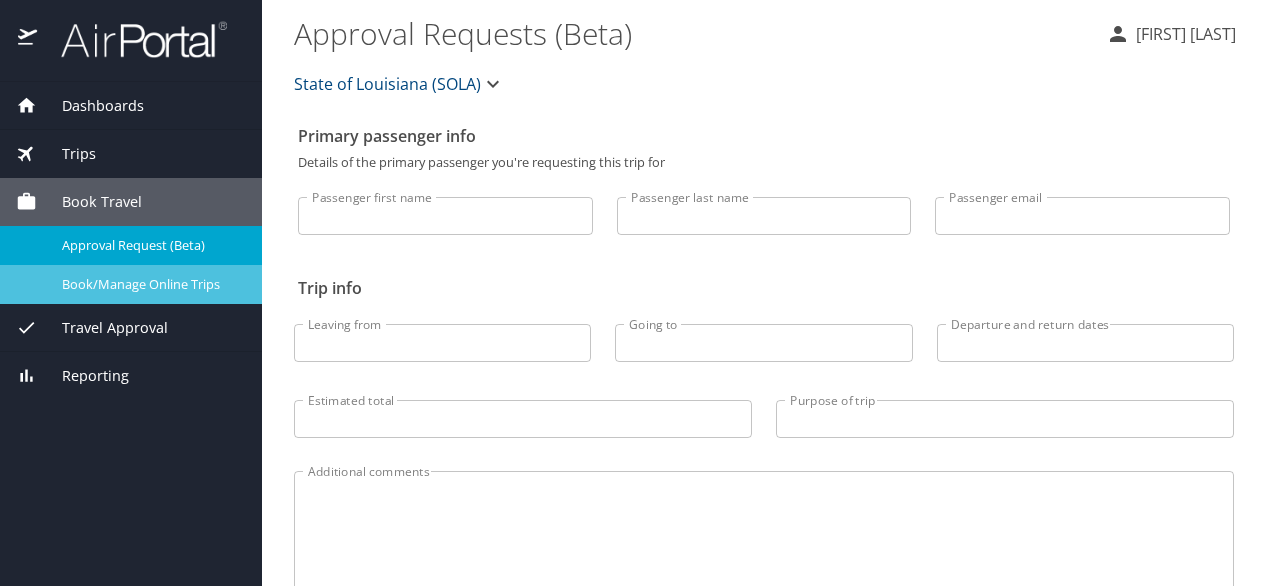 click on "Book/Manage Online Trips" at bounding box center (150, 284) 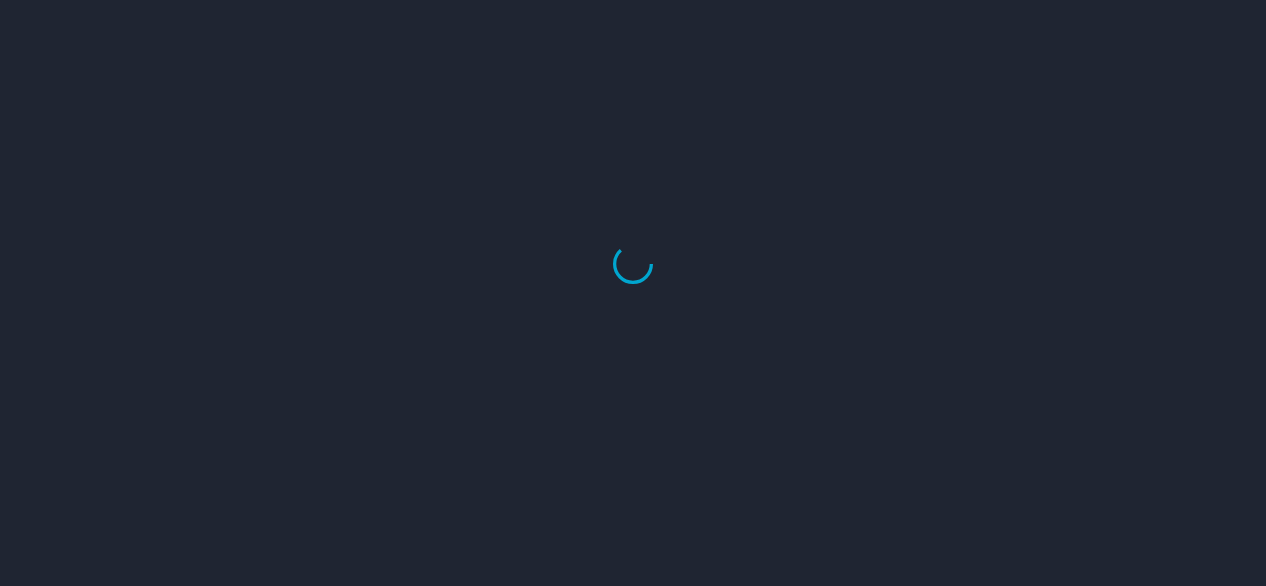 scroll, scrollTop: 0, scrollLeft: 0, axis: both 